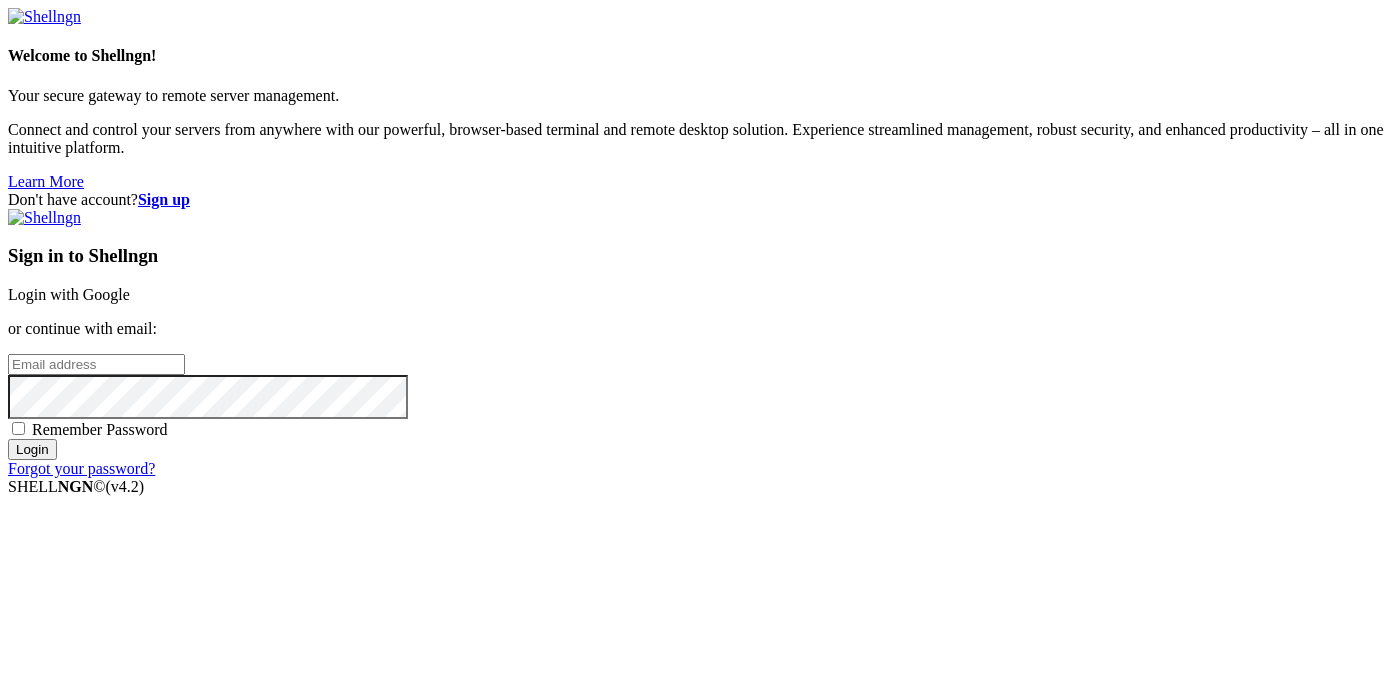 scroll, scrollTop: 0, scrollLeft: 0, axis: both 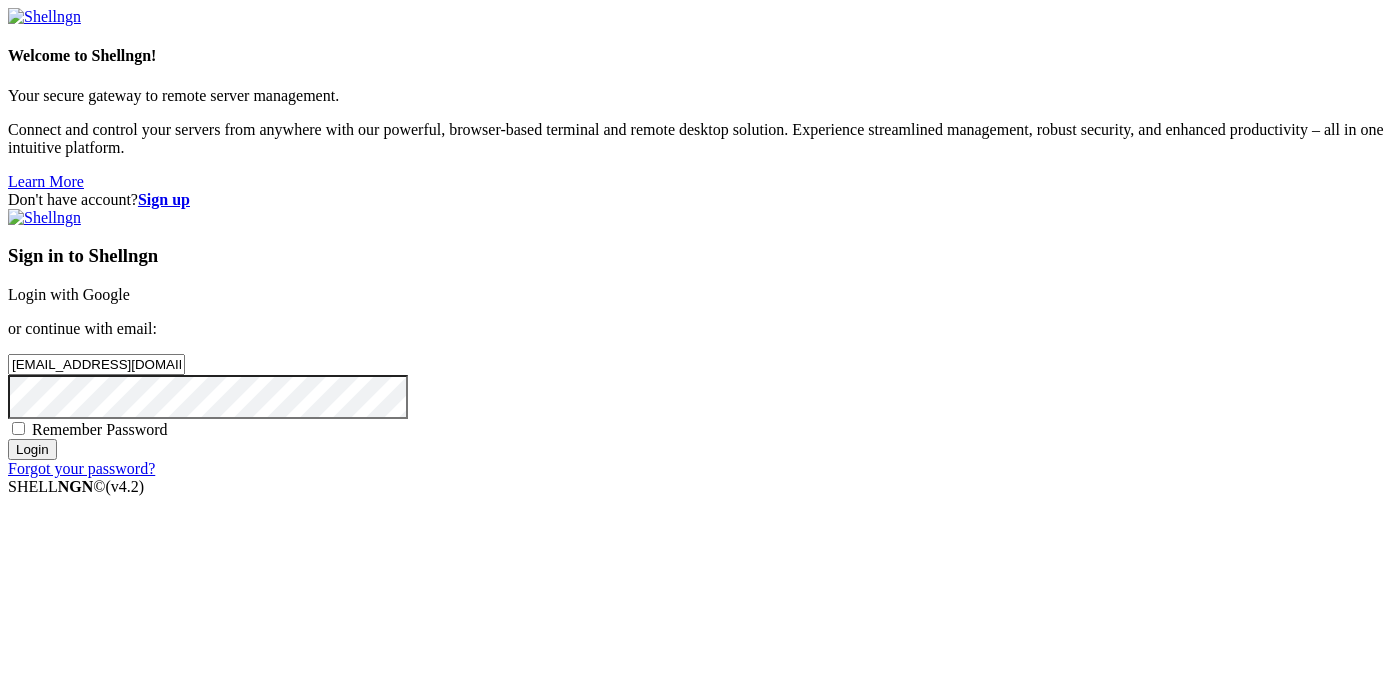 type on "[EMAIL_ADDRESS][DOMAIN_NAME]" 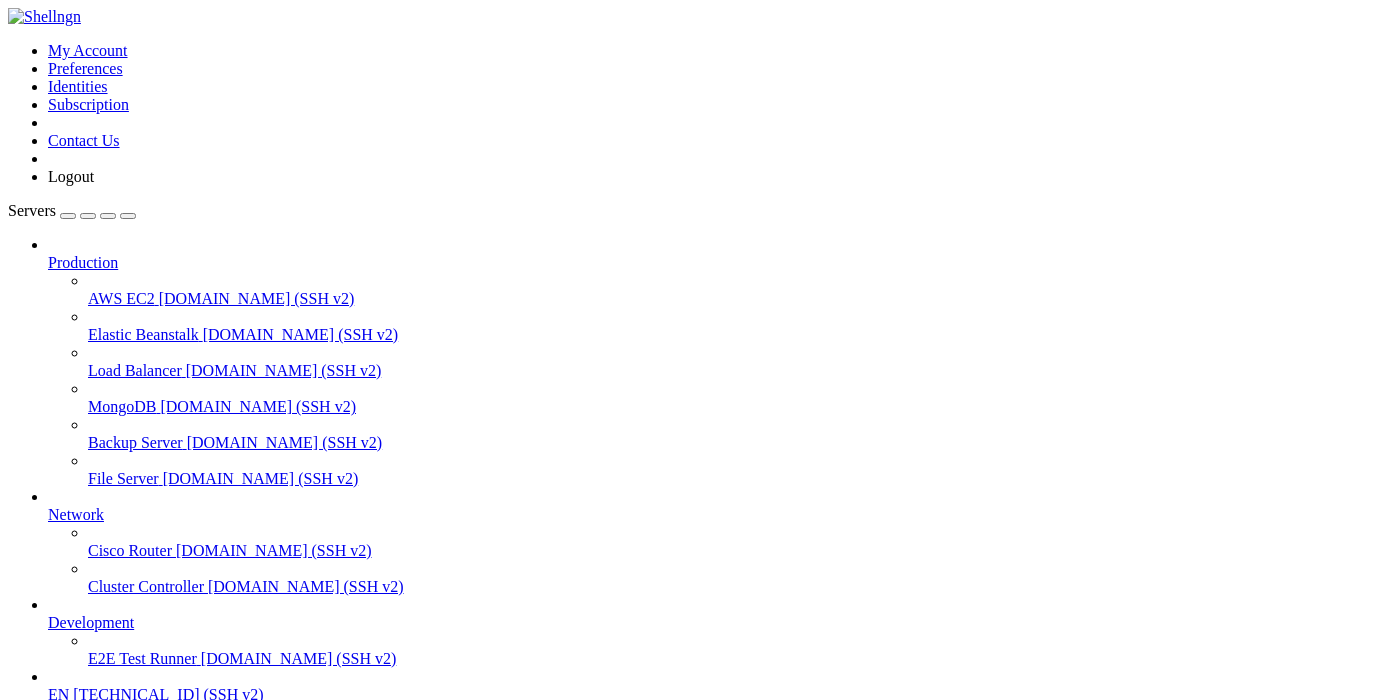 scroll, scrollTop: 0, scrollLeft: 0, axis: both 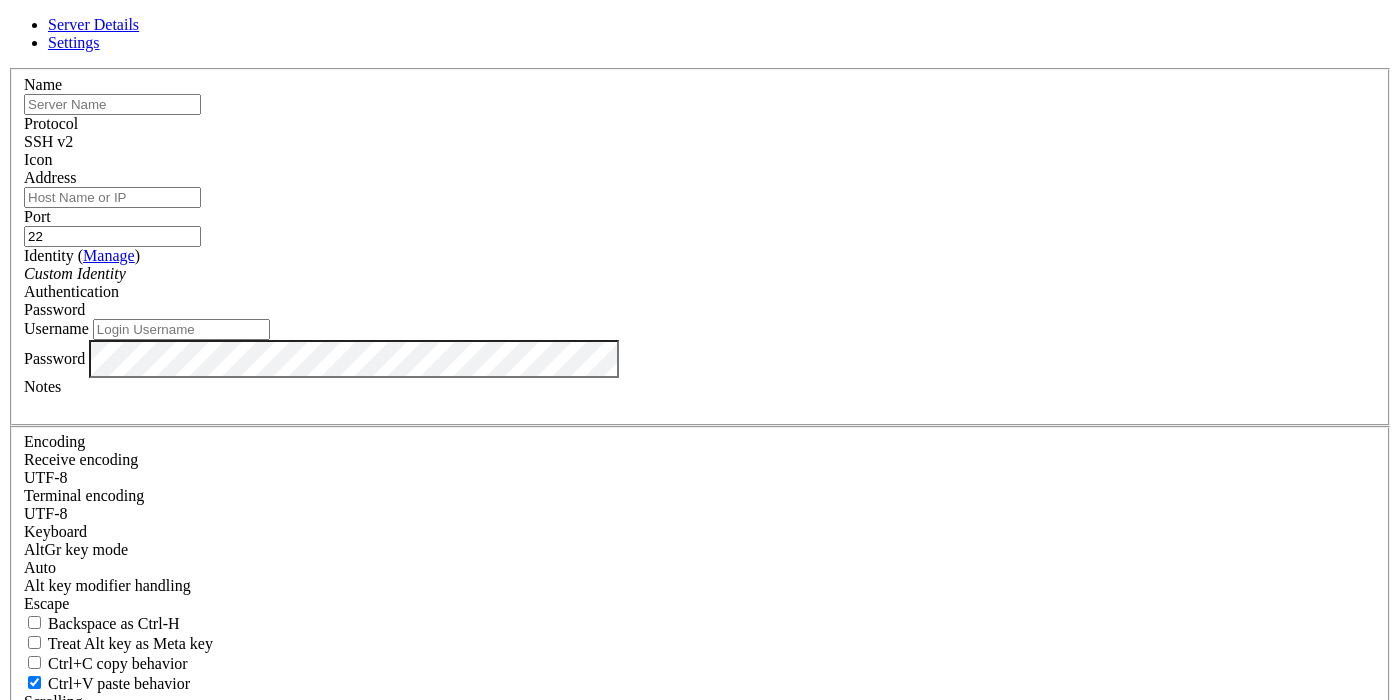 click at bounding box center (8, 68) 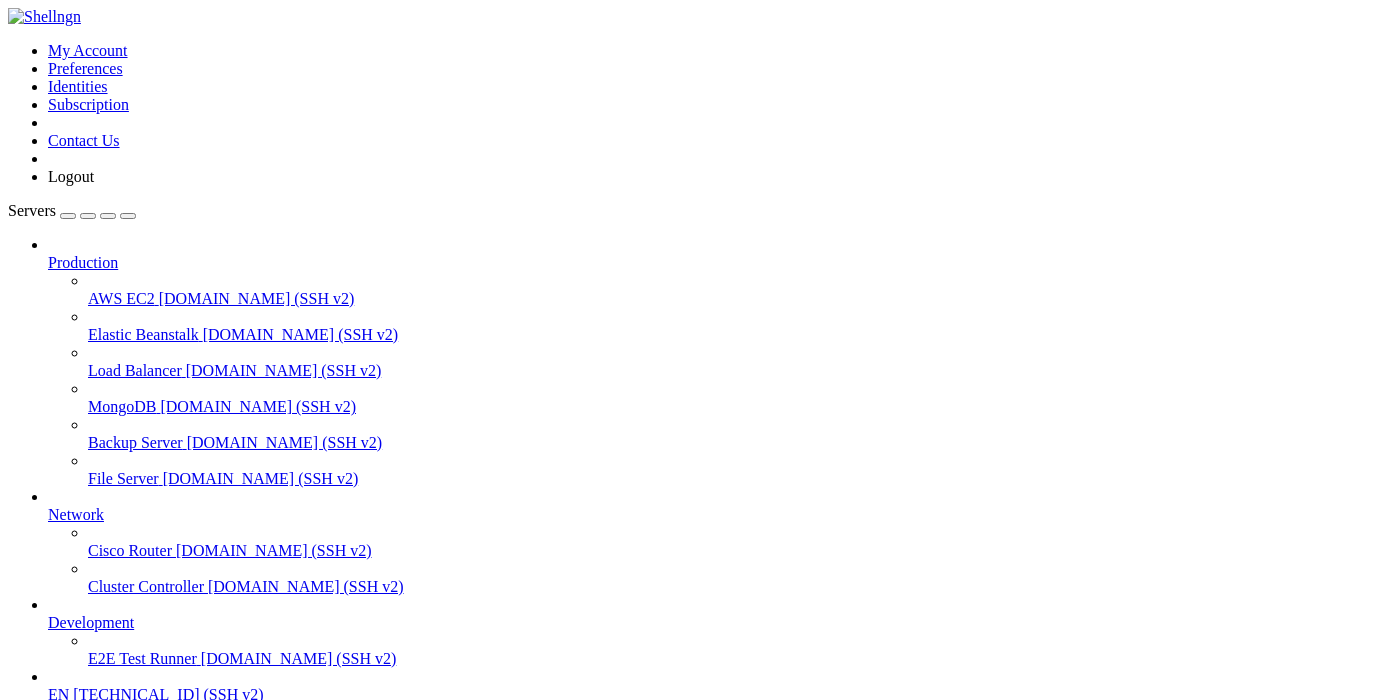 click at bounding box center (720, 245) 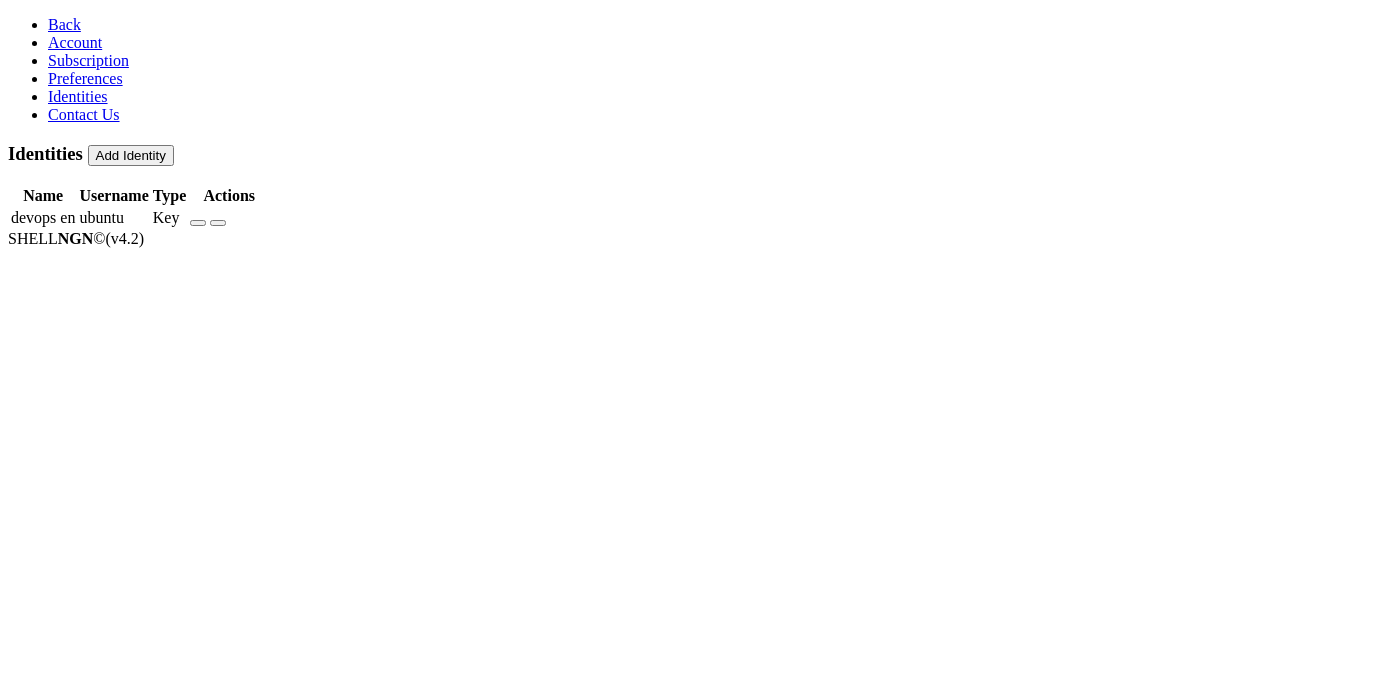 click on "Add Identity" at bounding box center [131, 155] 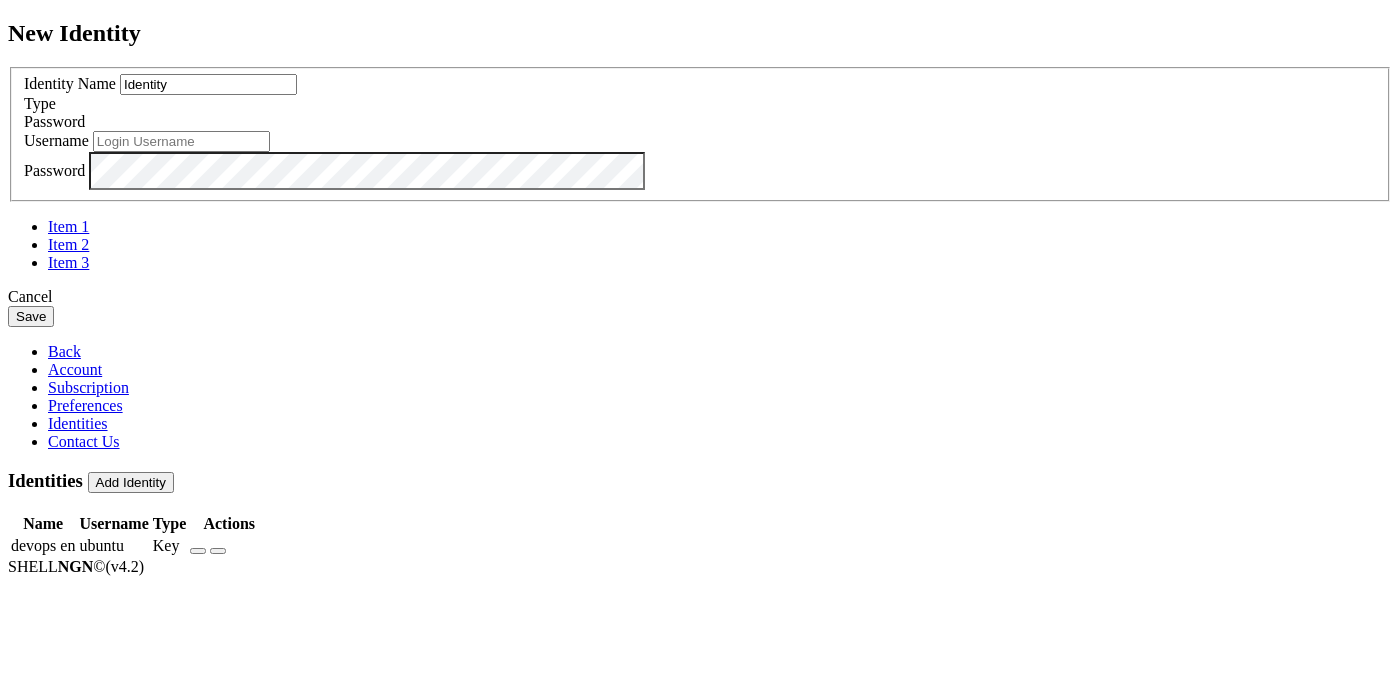 click on "Identity" at bounding box center (208, 84) 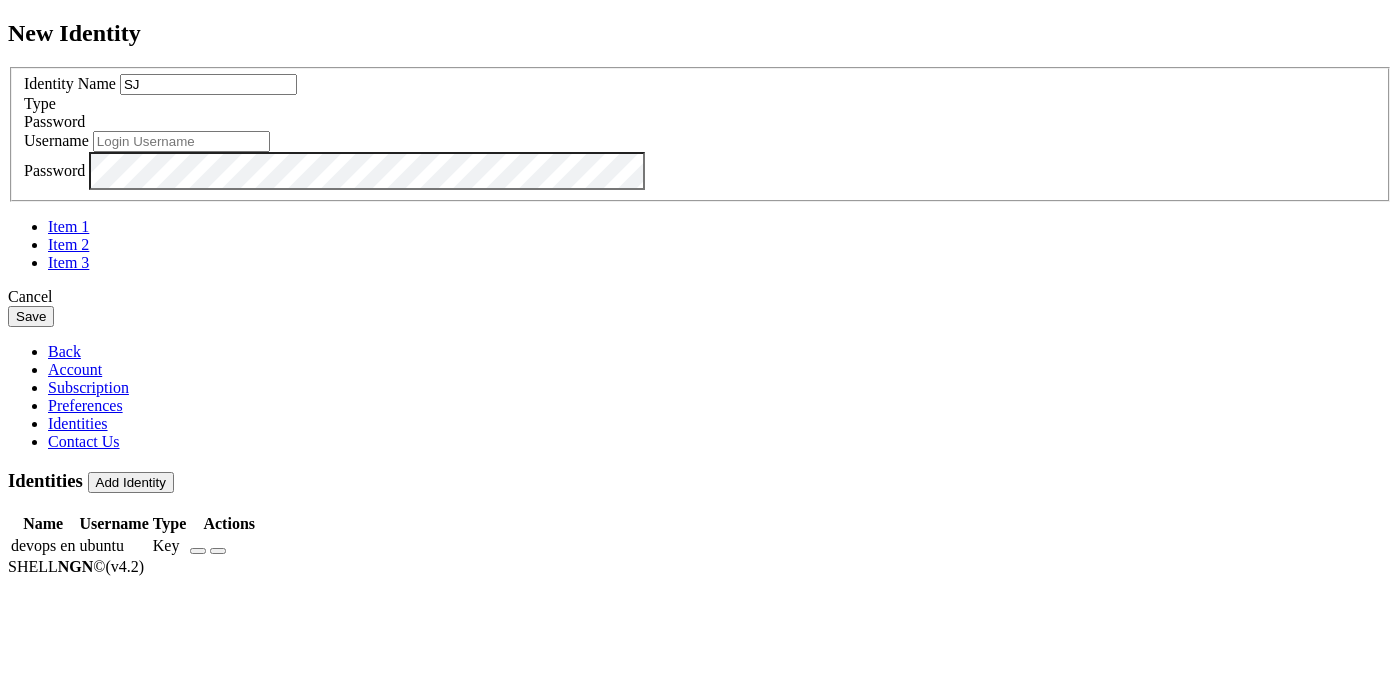 type on "SJ" 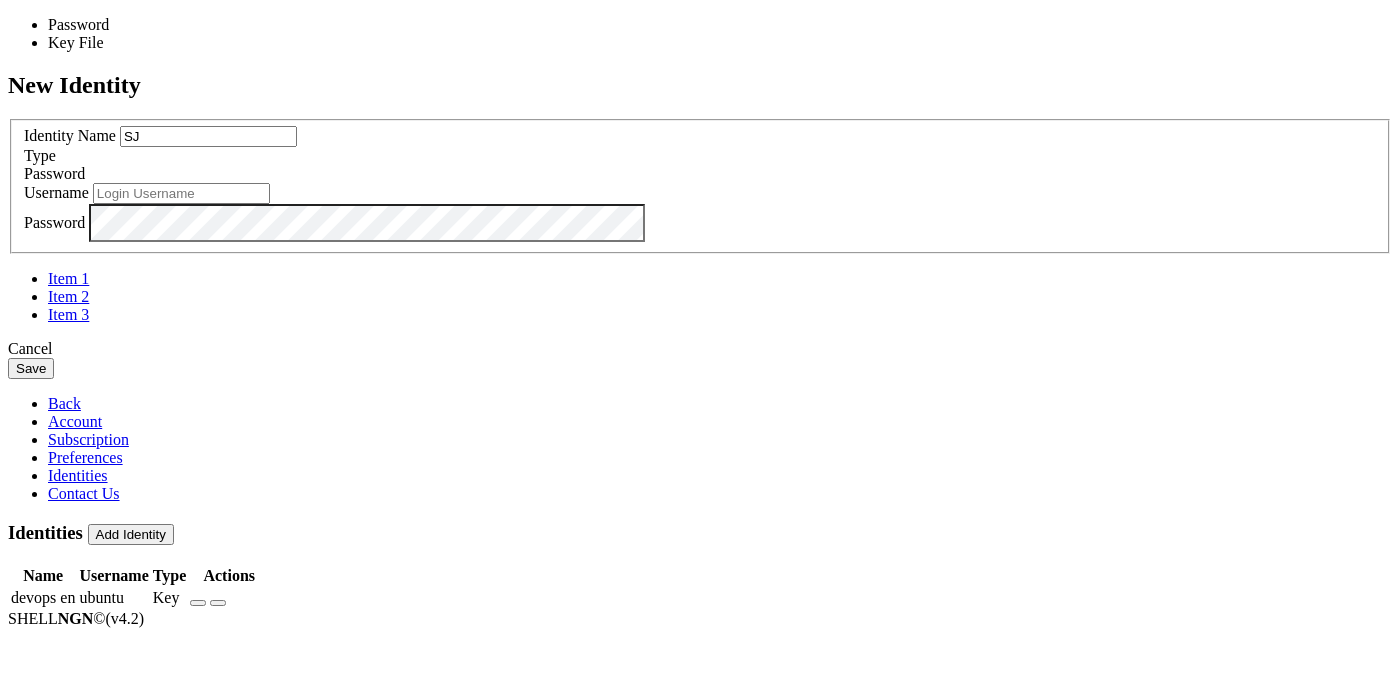click at bounding box center [181, 193] 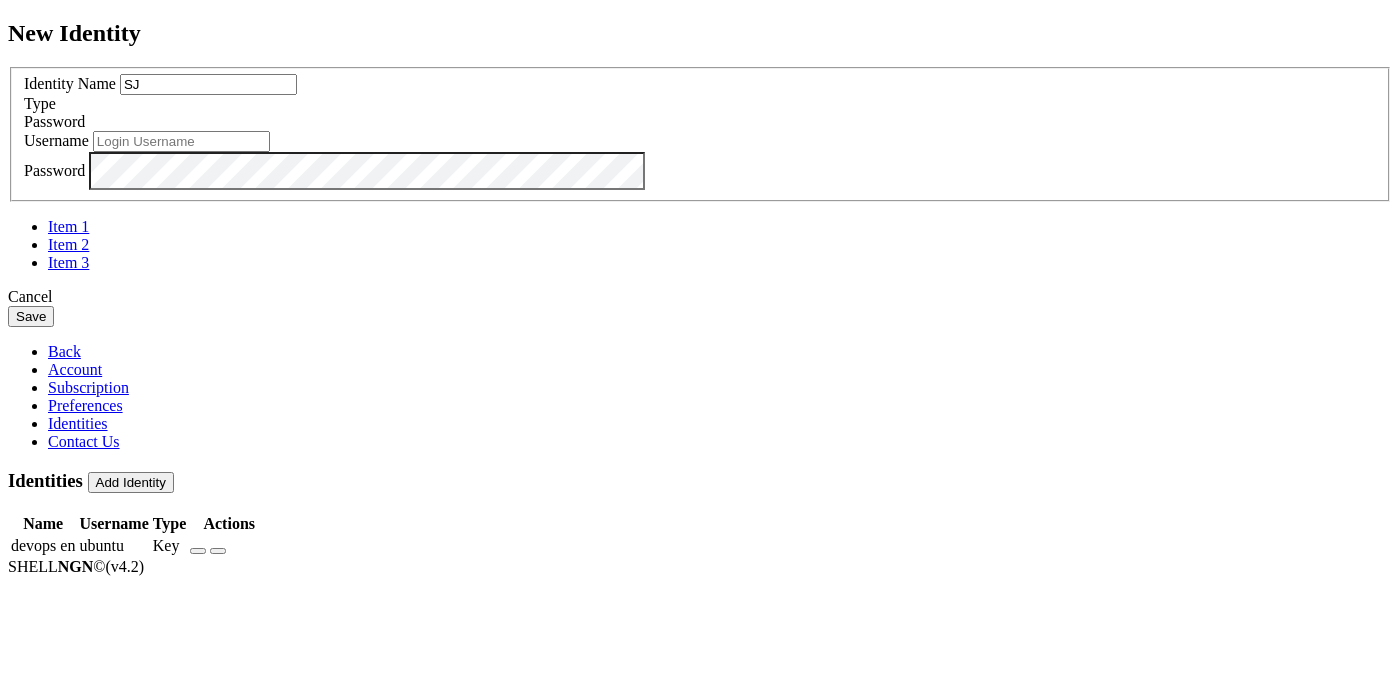 click on "Password" at bounding box center (700, 122) 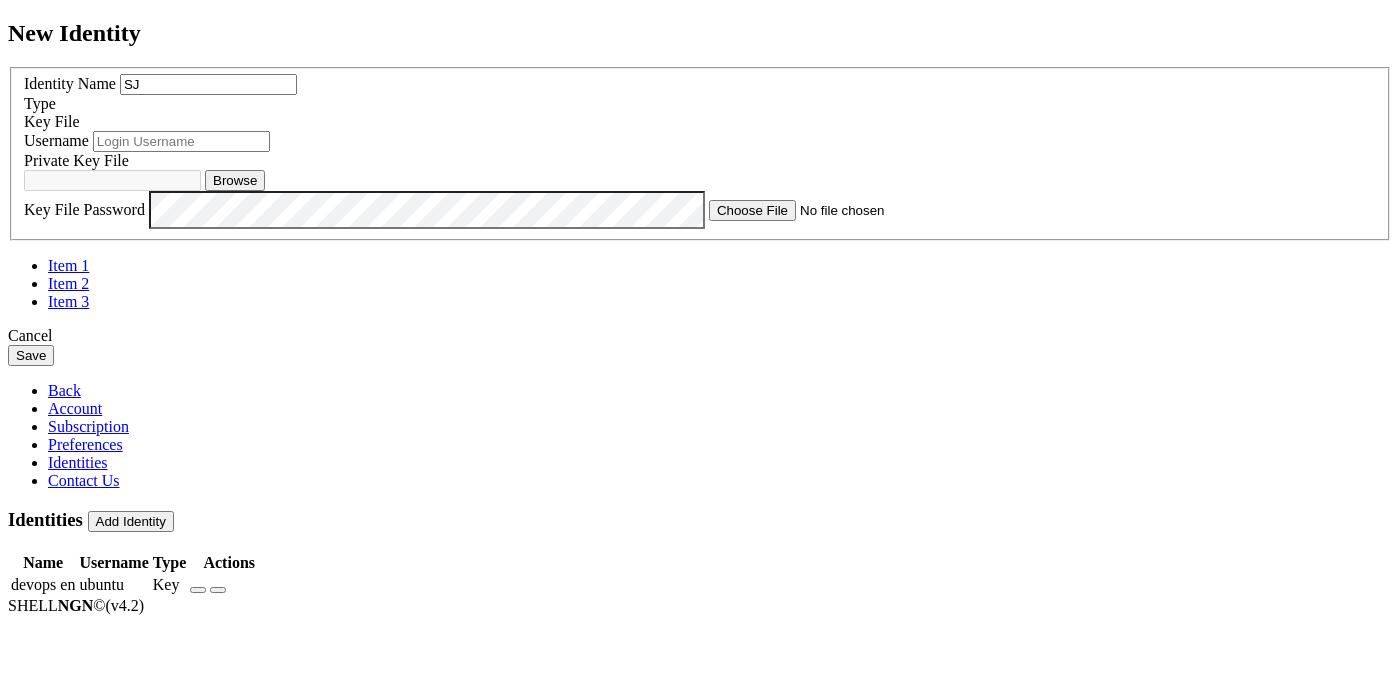 click at bounding box center (181, 141) 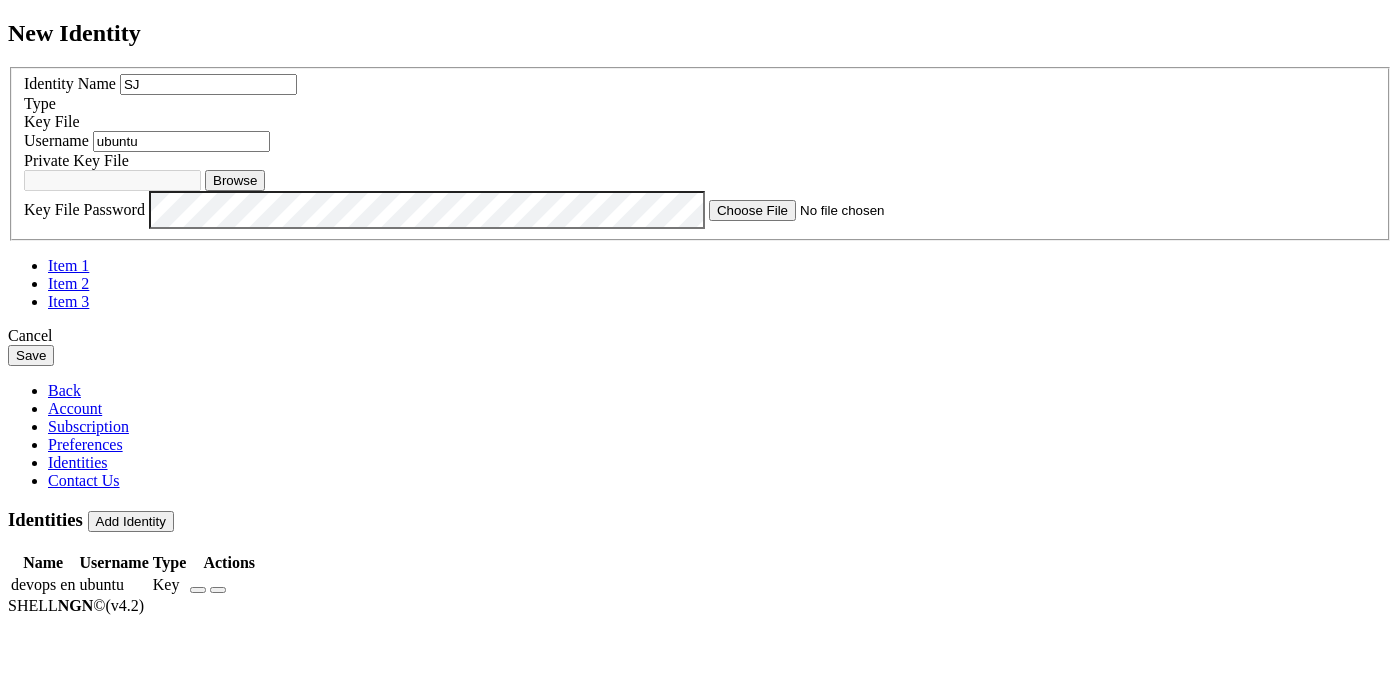 type on "ubuntu" 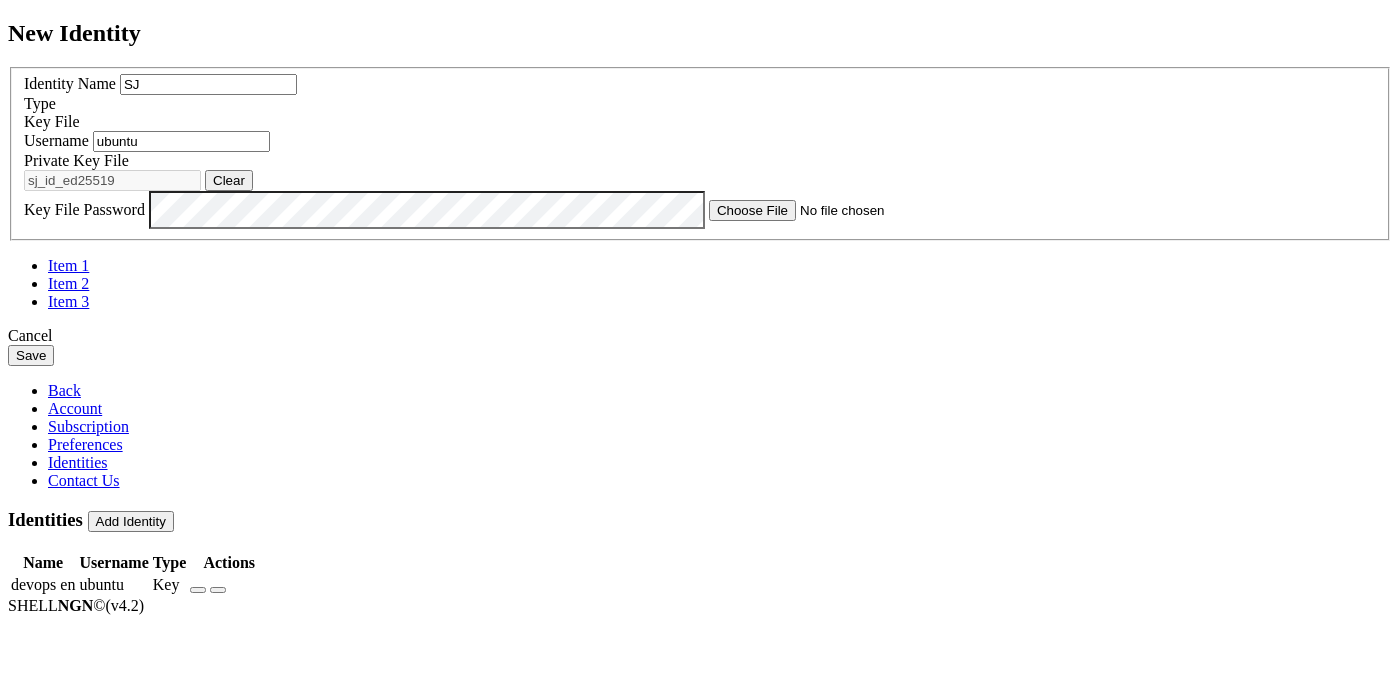 click on "Save" at bounding box center (31, 355) 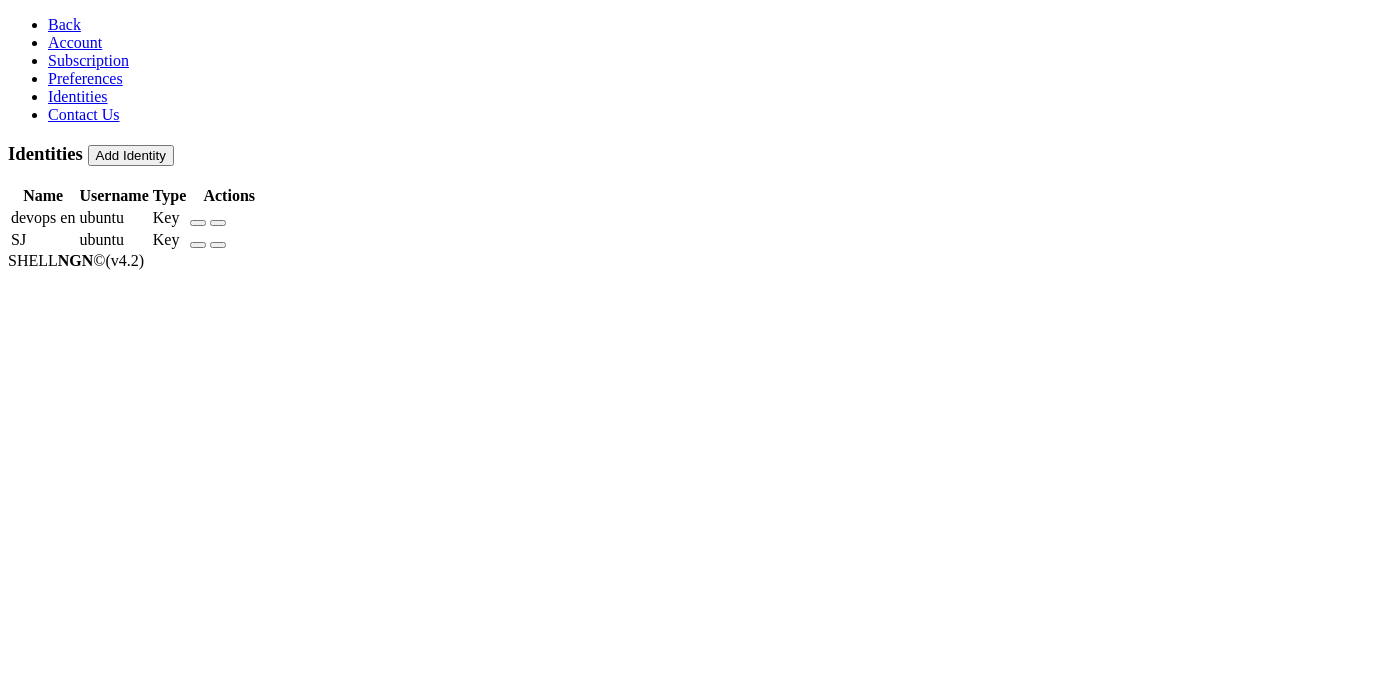 click on "Back" at bounding box center (64, 24) 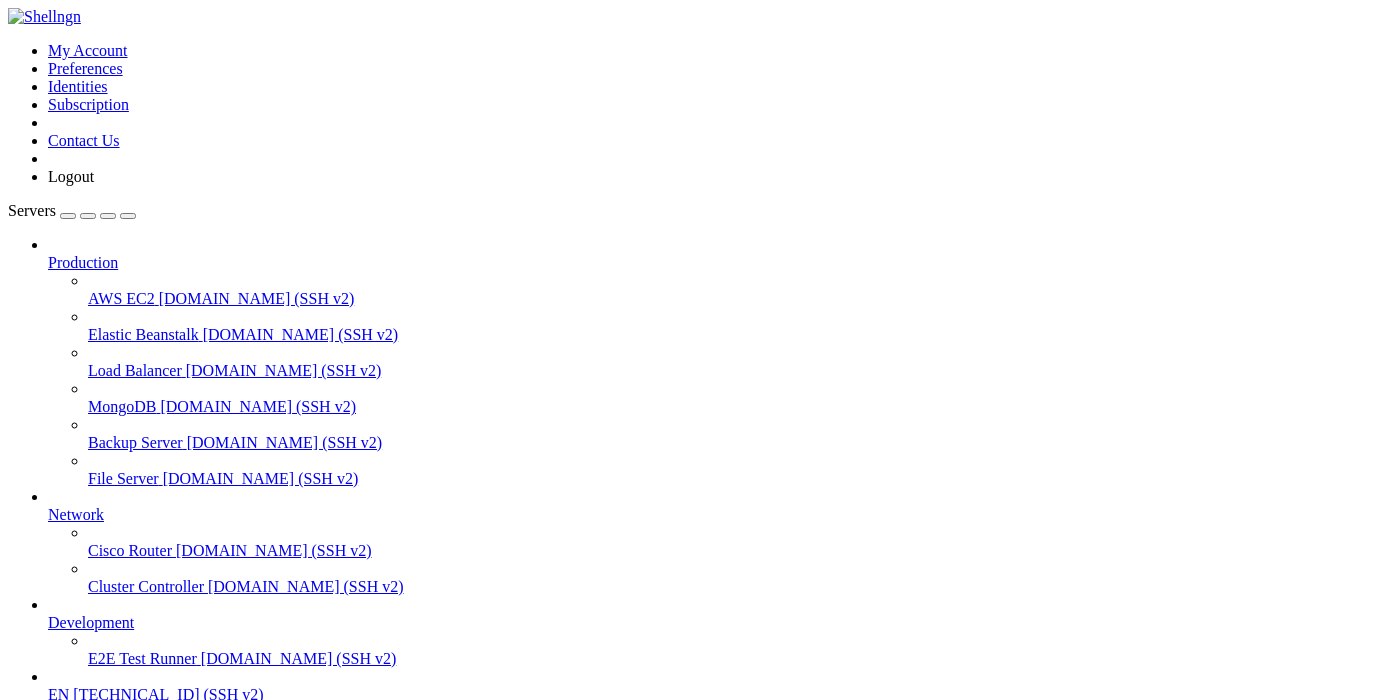 scroll, scrollTop: 0, scrollLeft: 0, axis: both 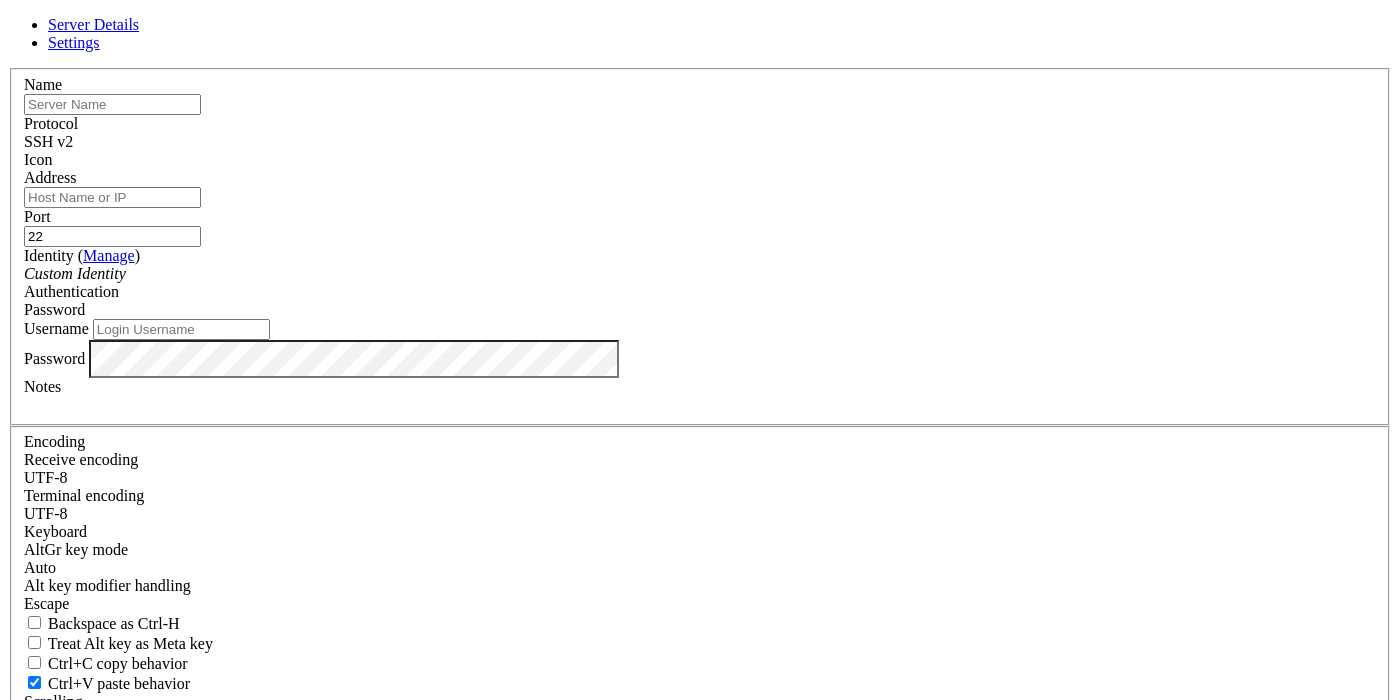click at bounding box center [112, 104] 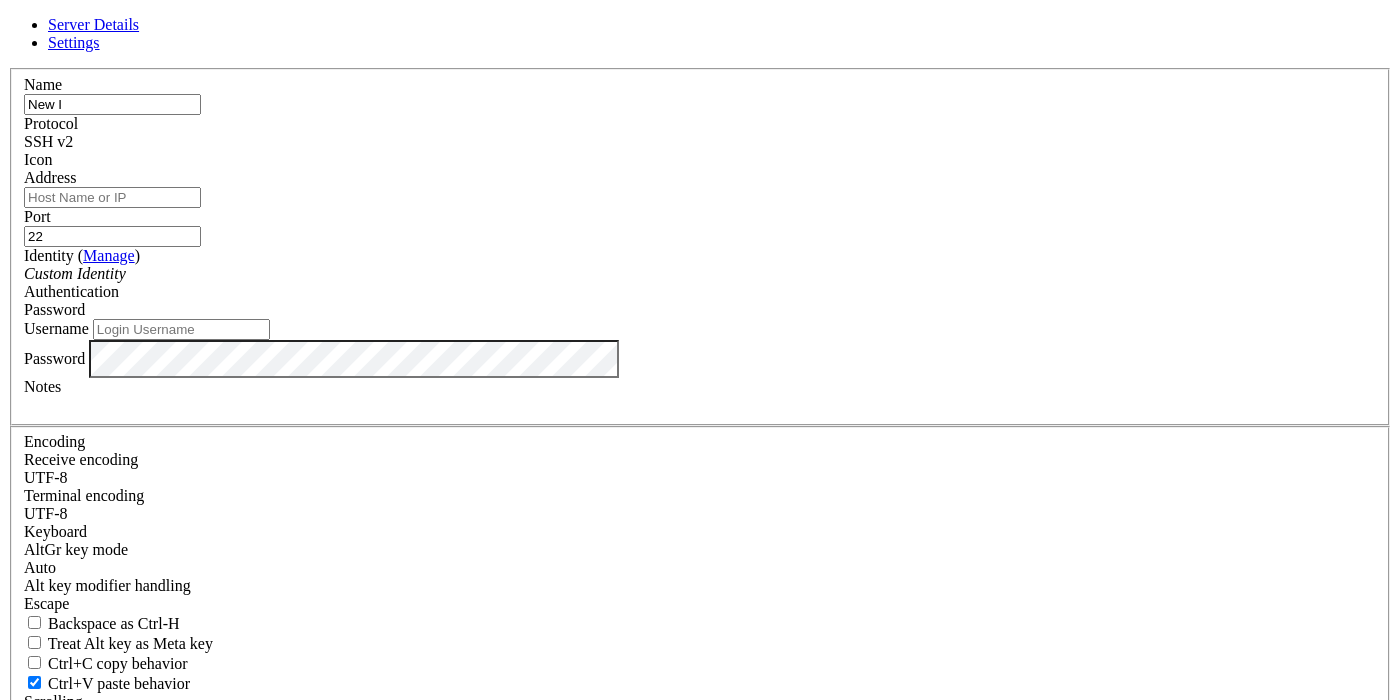 type on "New" 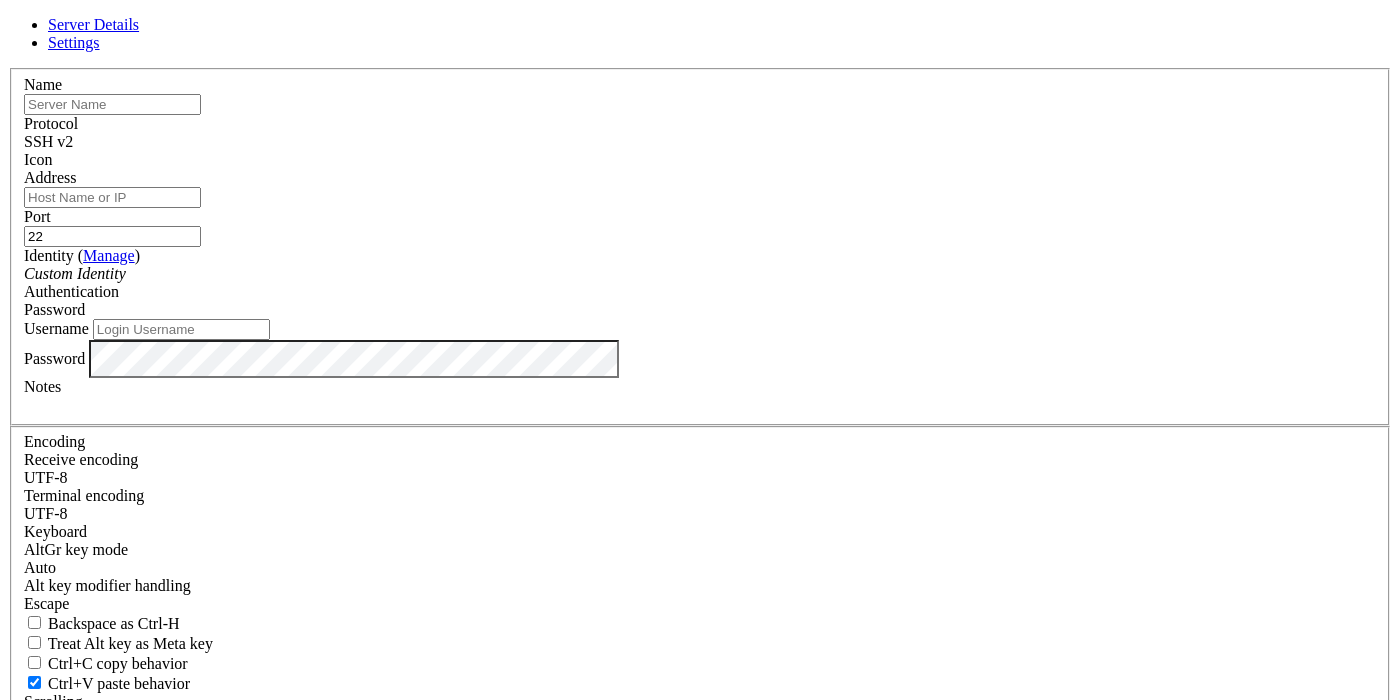 type on "S" 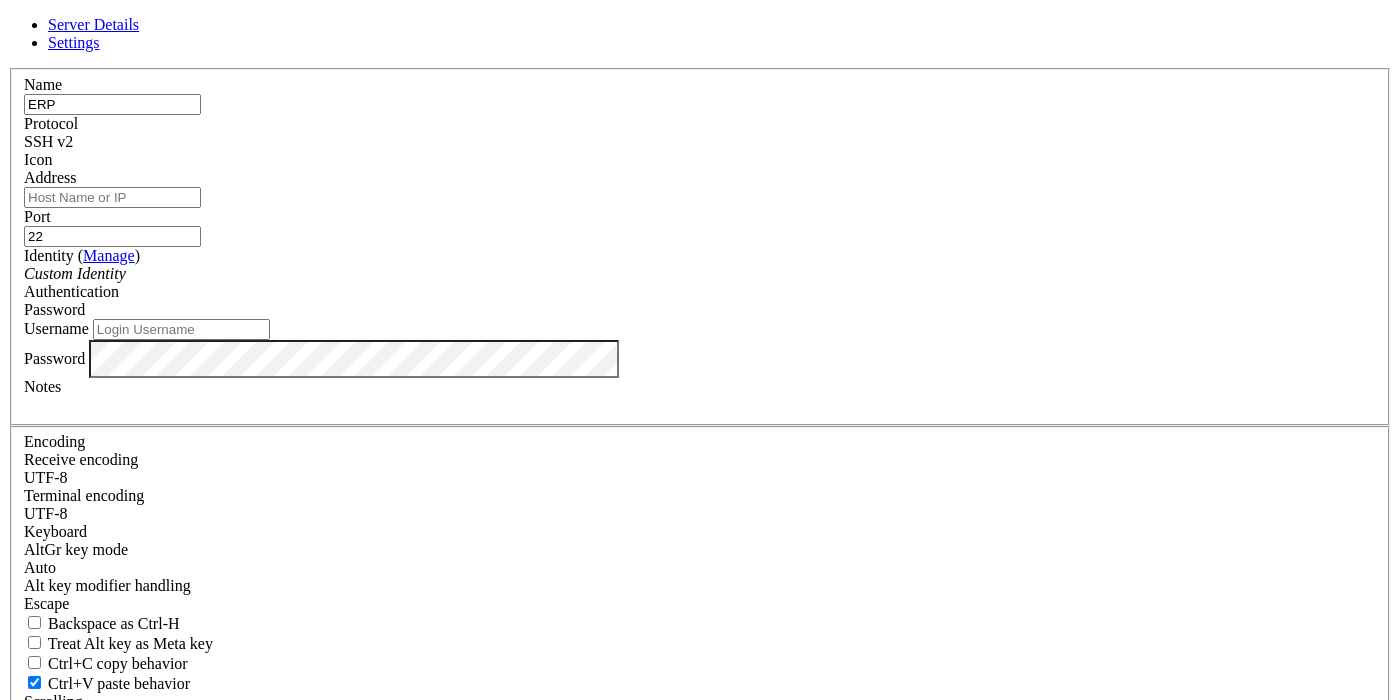 type on "ERP" 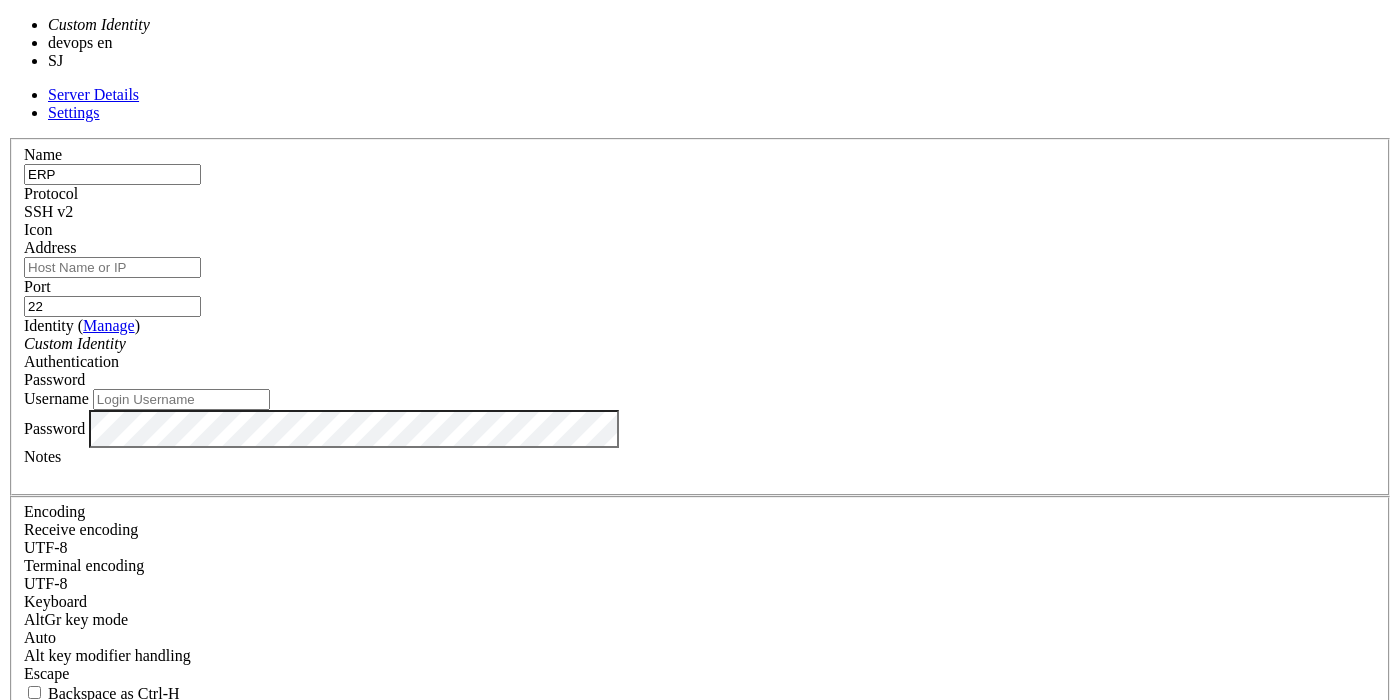 type on "ubuntu" 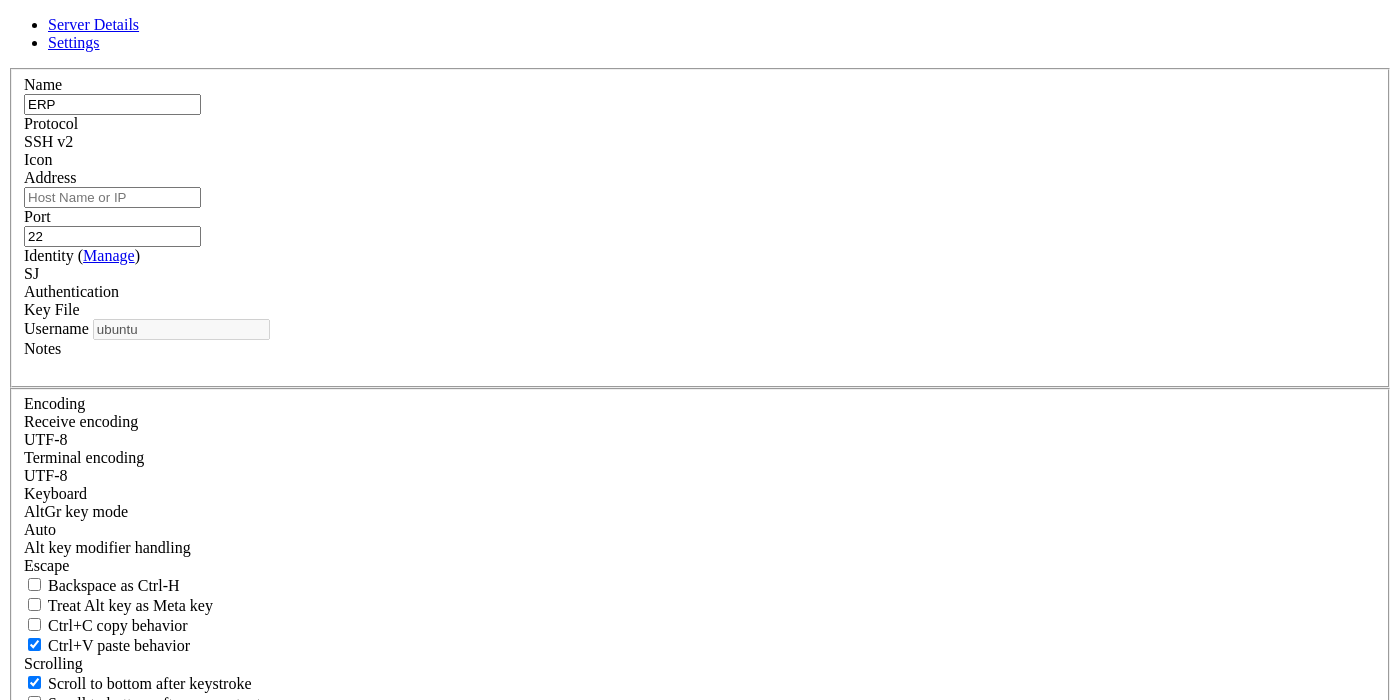 click on "Address" at bounding box center (112, 197) 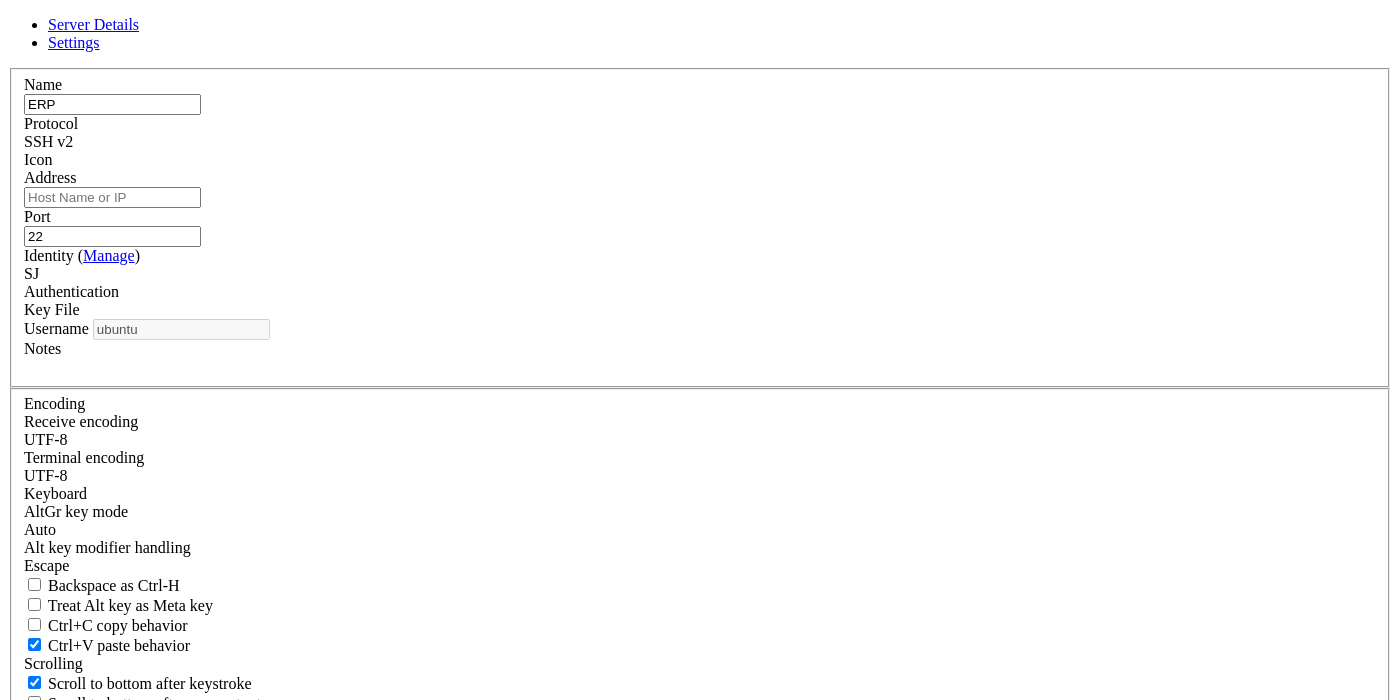 paste on "[TECHNICAL_ID]" 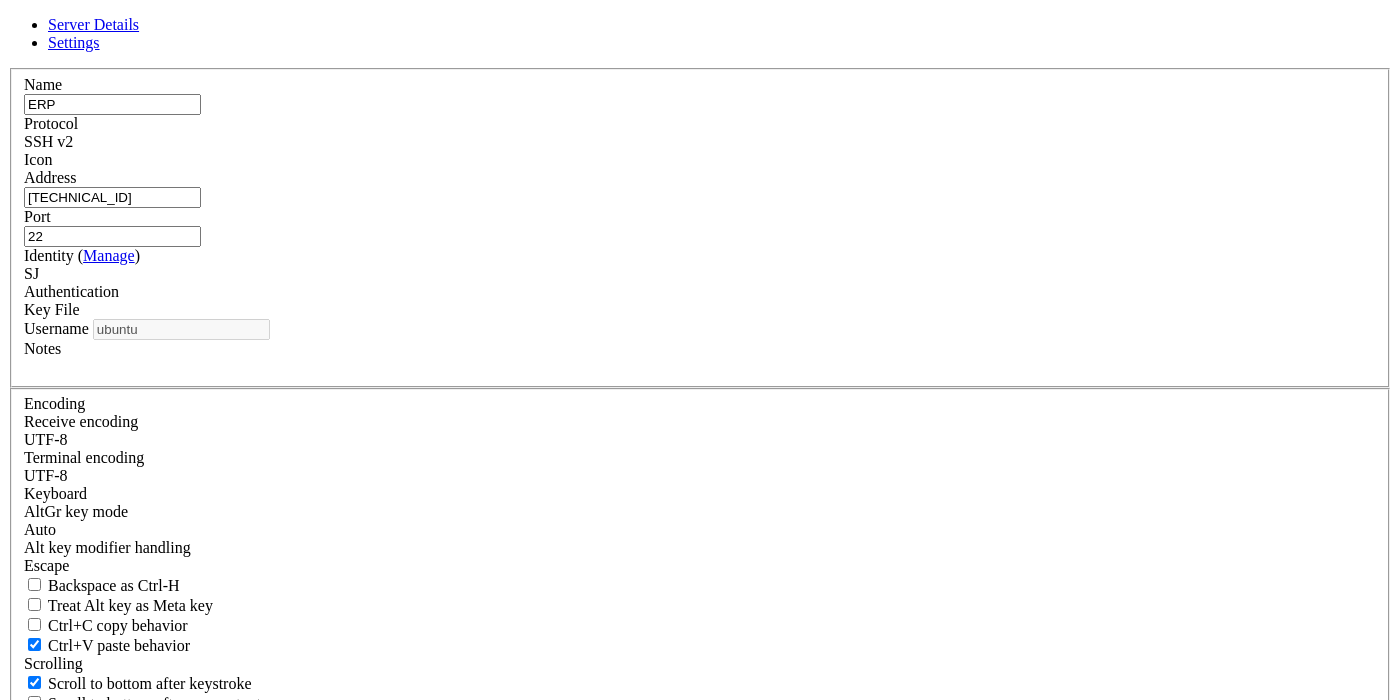 type on "[TECHNICAL_ID]" 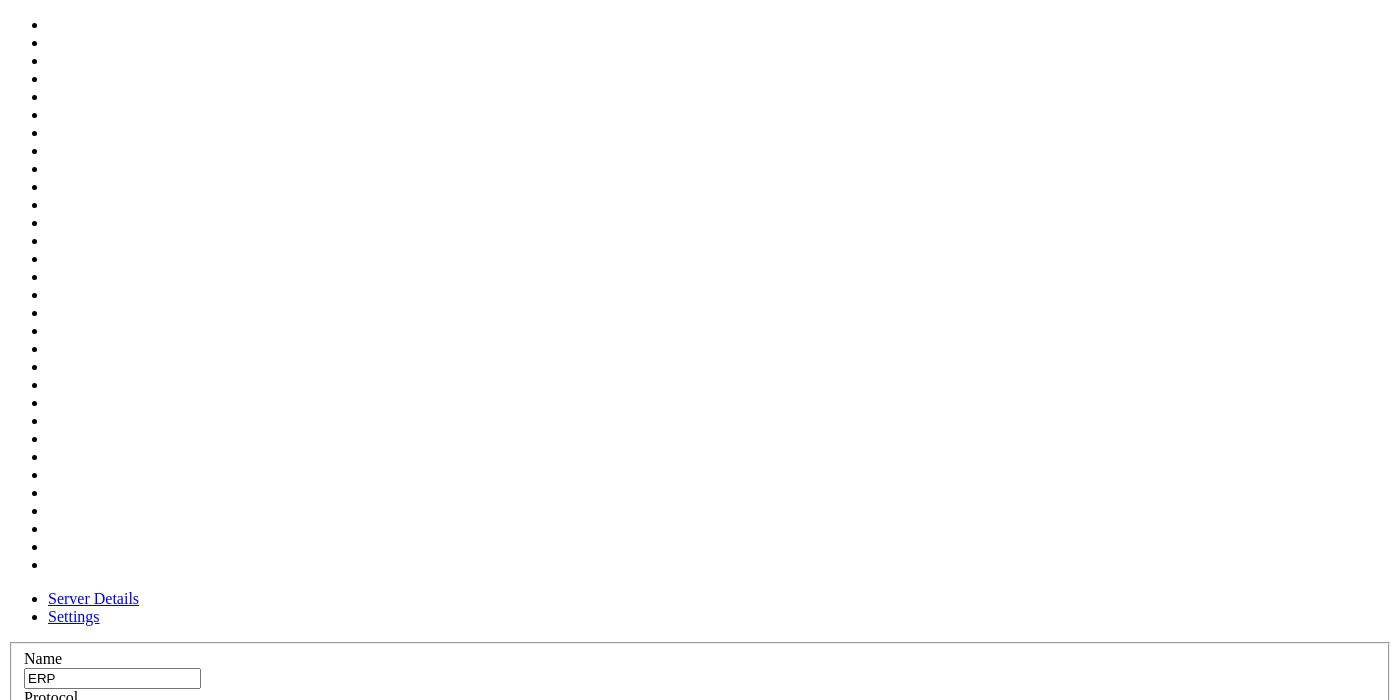 click at bounding box center (700, 743) 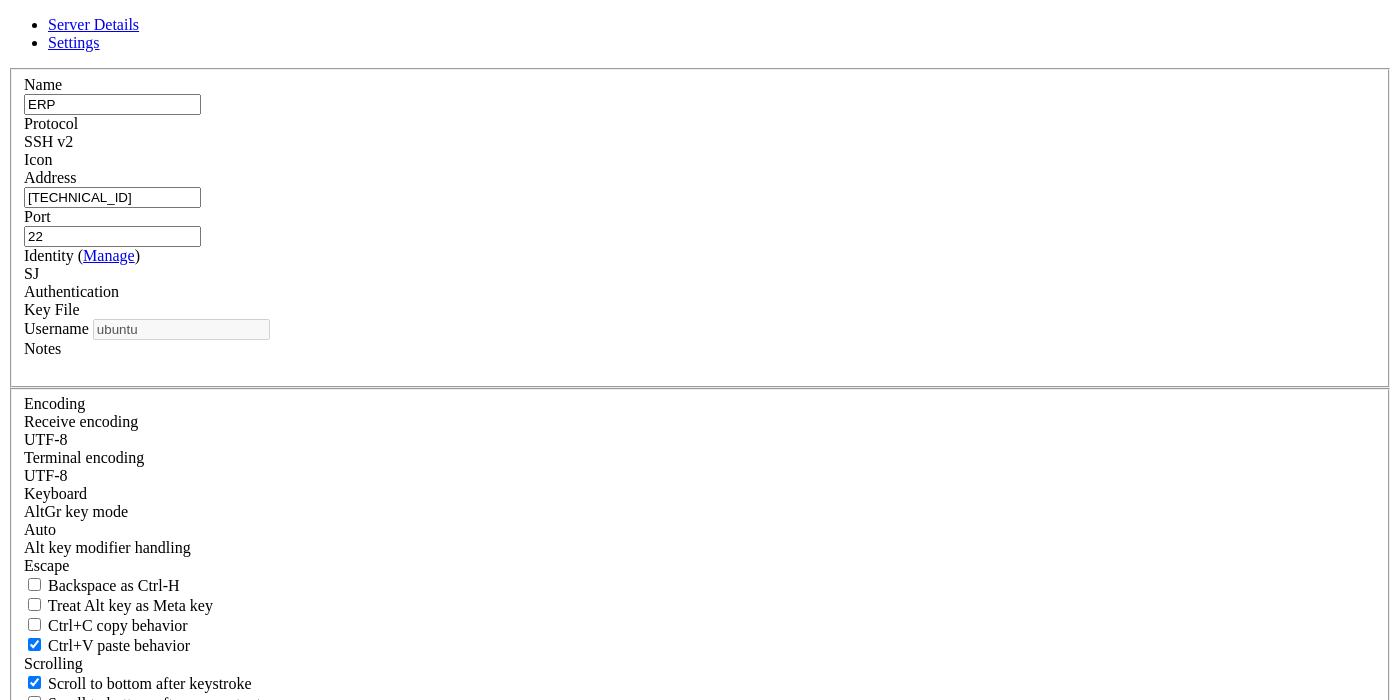 click on "Save" at bounding box center [31, 793] 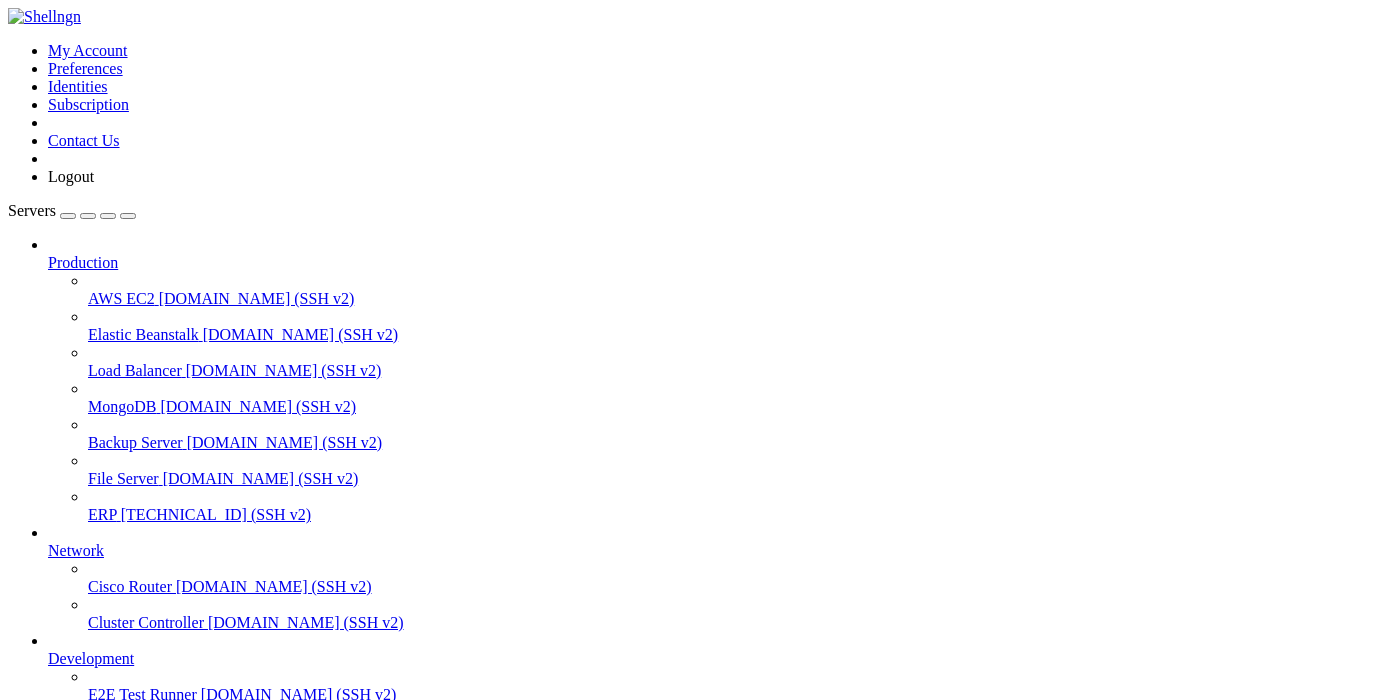 scroll, scrollTop: 0, scrollLeft: 0, axis: both 